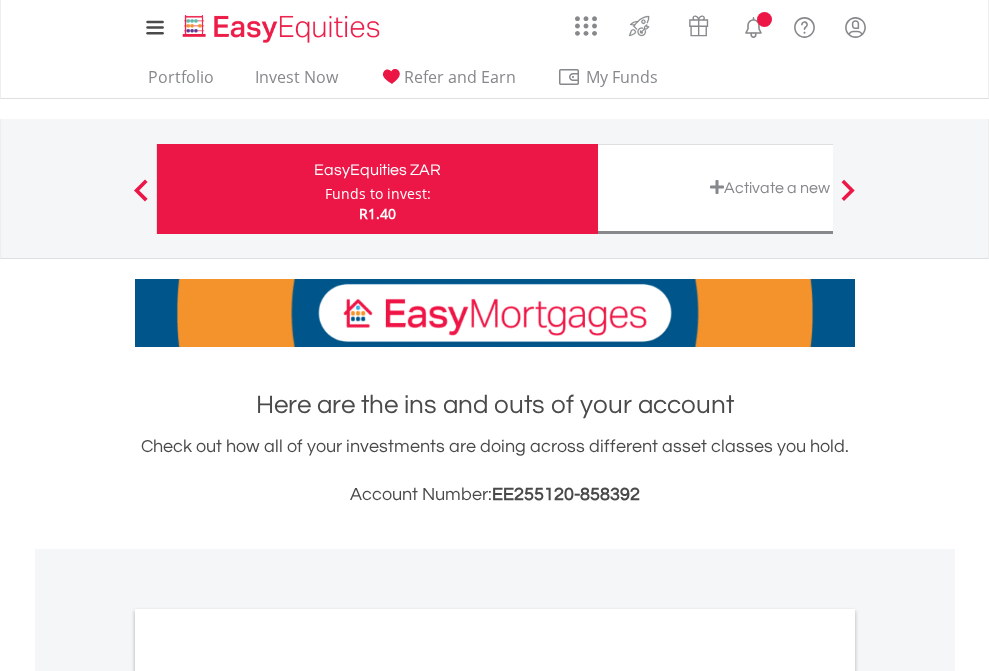 scroll, scrollTop: 0, scrollLeft: 0, axis: both 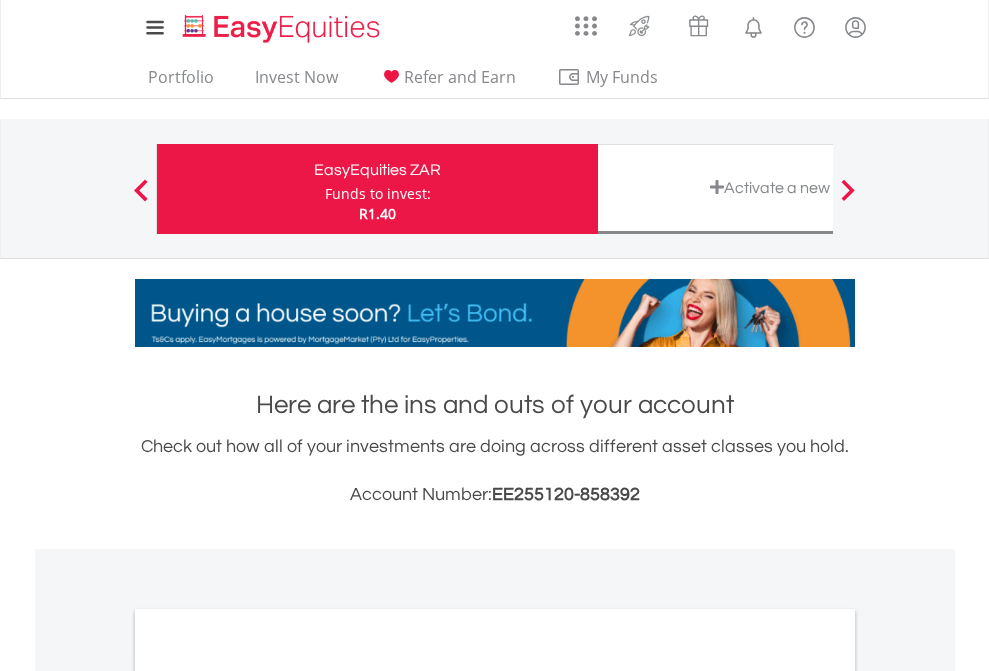 click on "Funds to invest:" at bounding box center (378, 194) 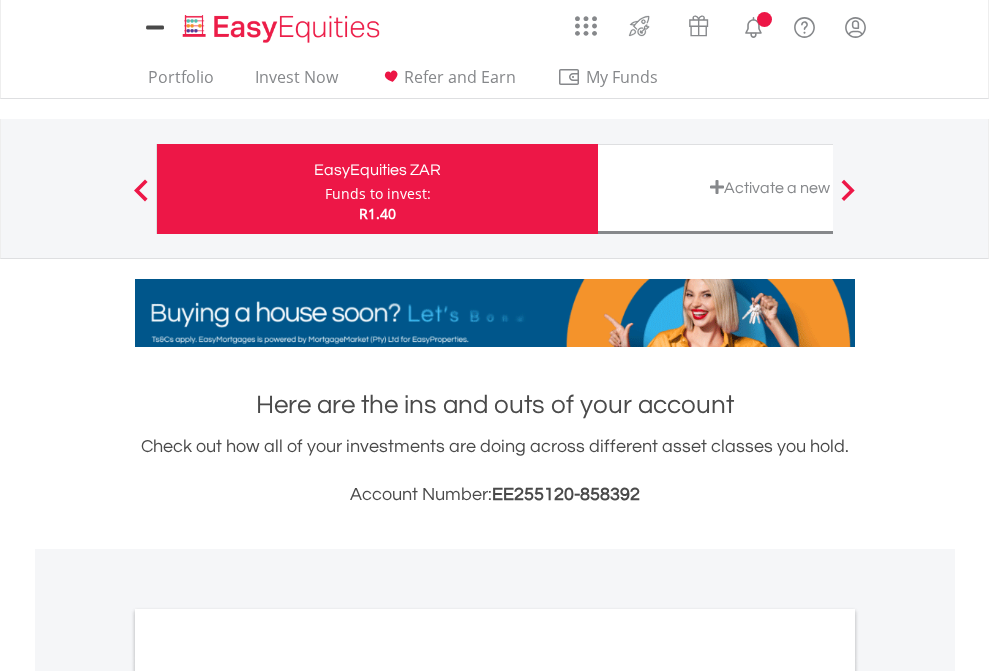 scroll, scrollTop: 0, scrollLeft: 0, axis: both 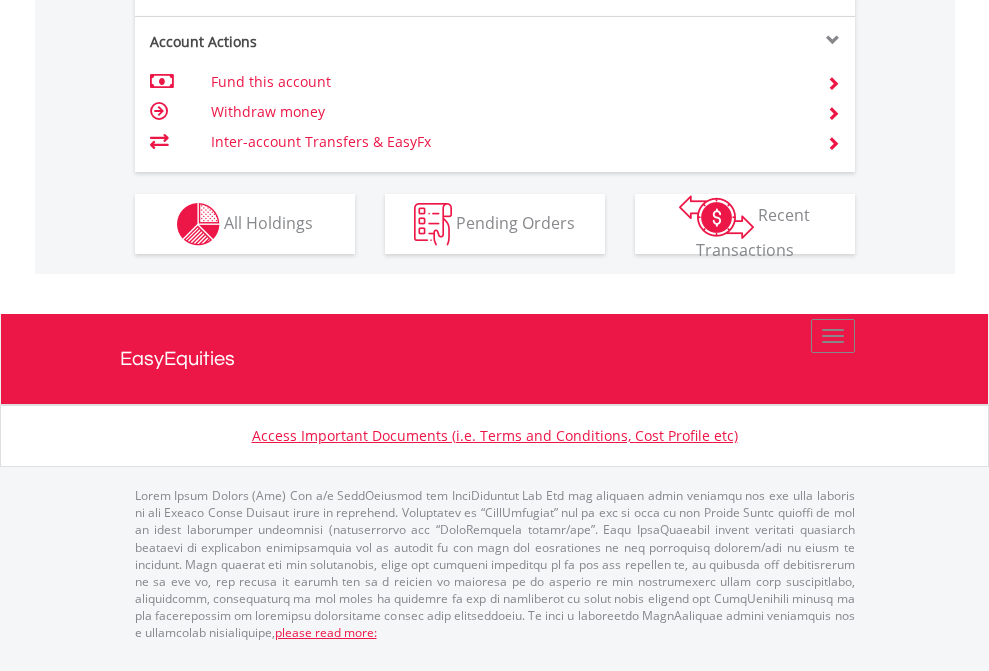 click on "Investment types" at bounding box center (706, -337) 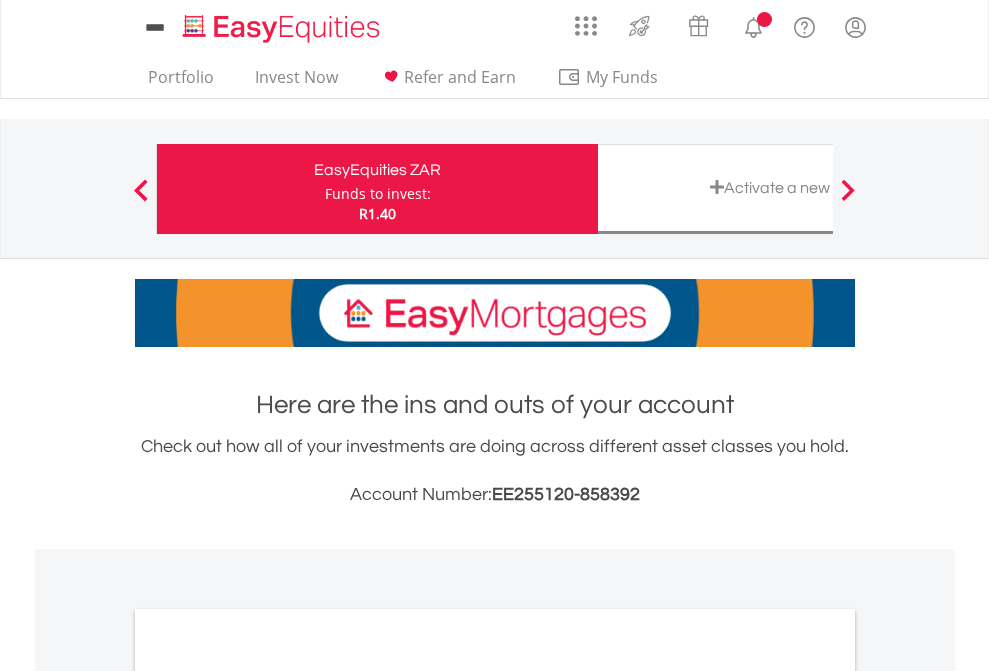 scroll, scrollTop: 0, scrollLeft: 0, axis: both 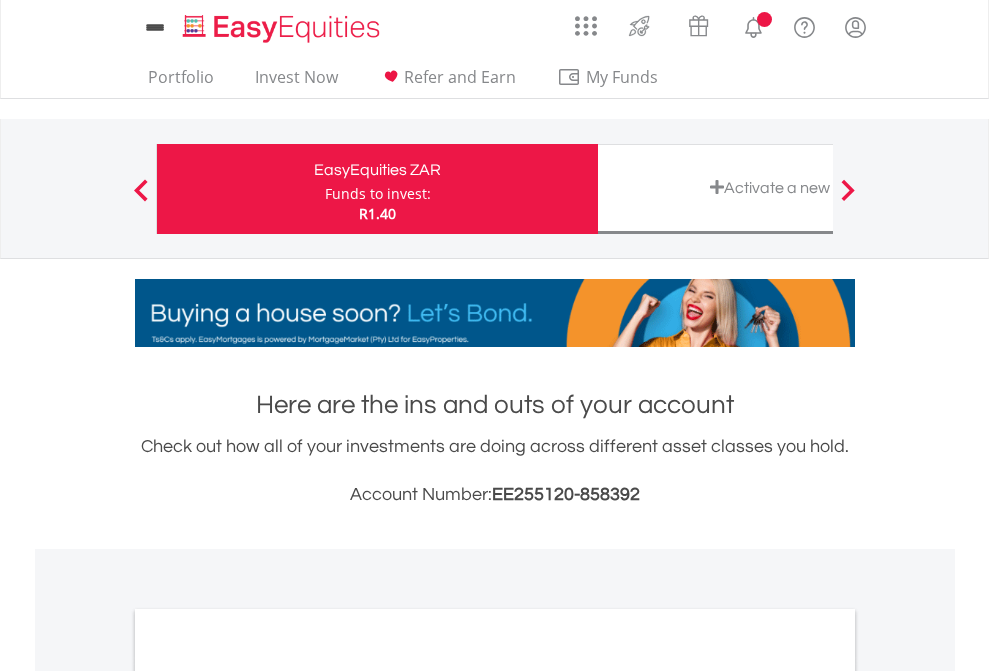 click on "All Holdings" at bounding box center [268, 1096] 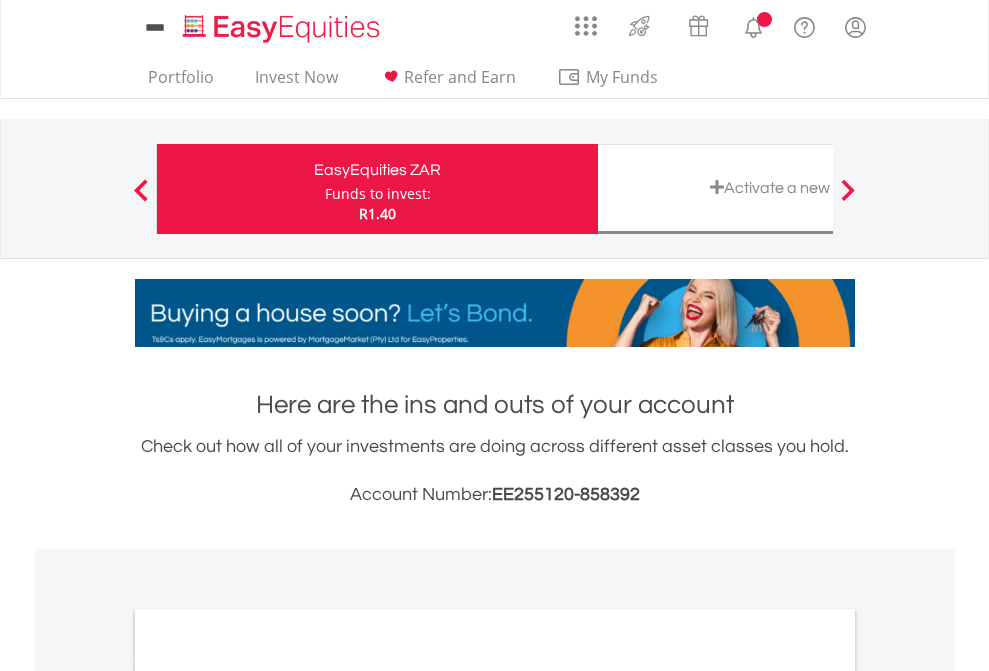 scroll, scrollTop: 1202, scrollLeft: 0, axis: vertical 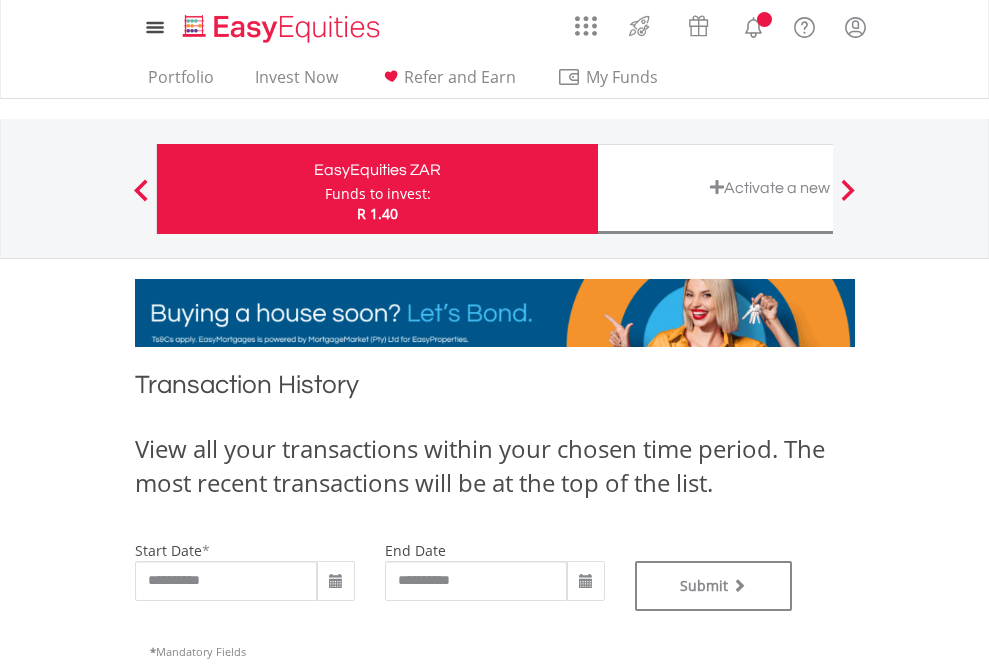 click on "Funds to invest:" at bounding box center (378, 194) 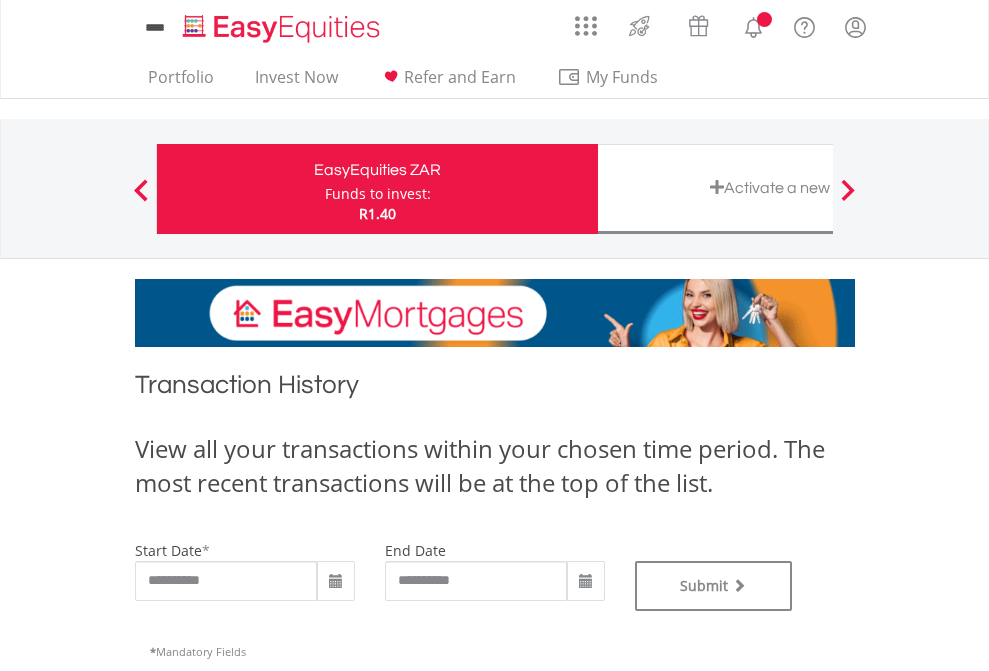 scroll, scrollTop: 0, scrollLeft: 0, axis: both 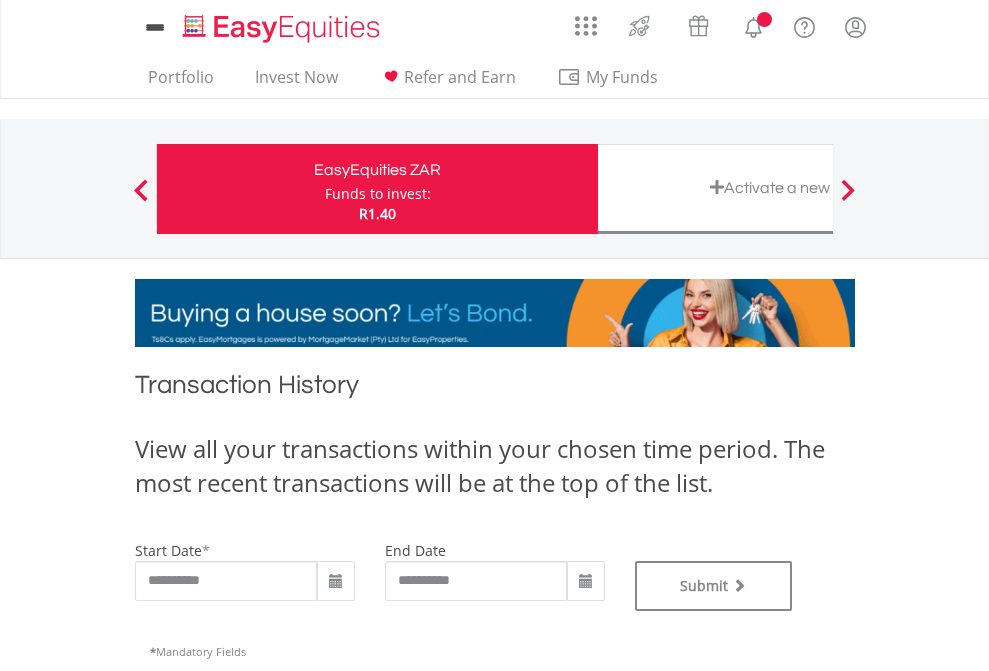 type on "**********" 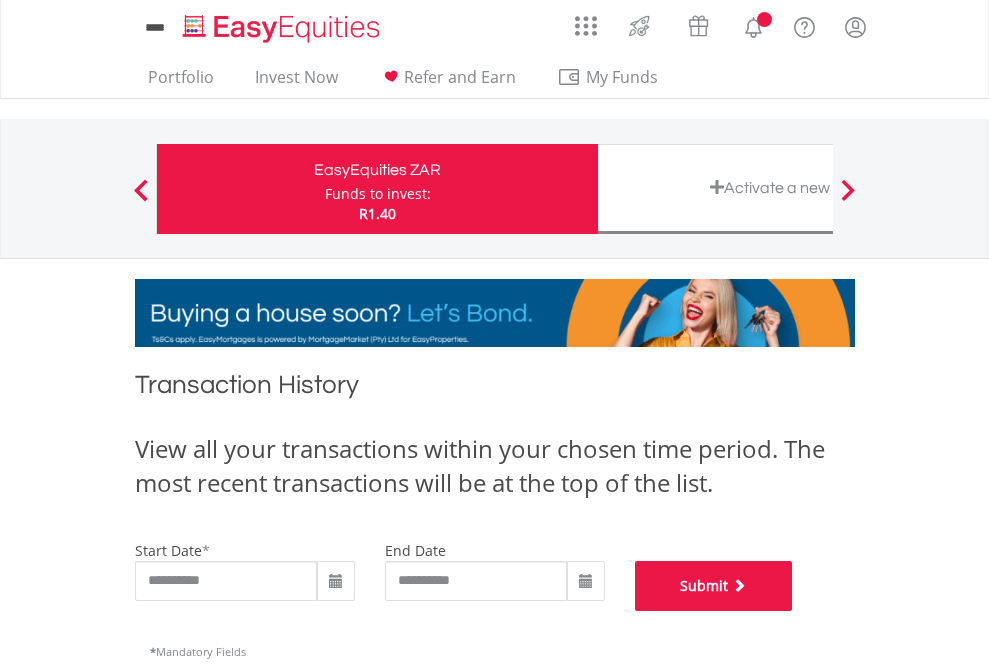 click on "Submit" at bounding box center (714, 586) 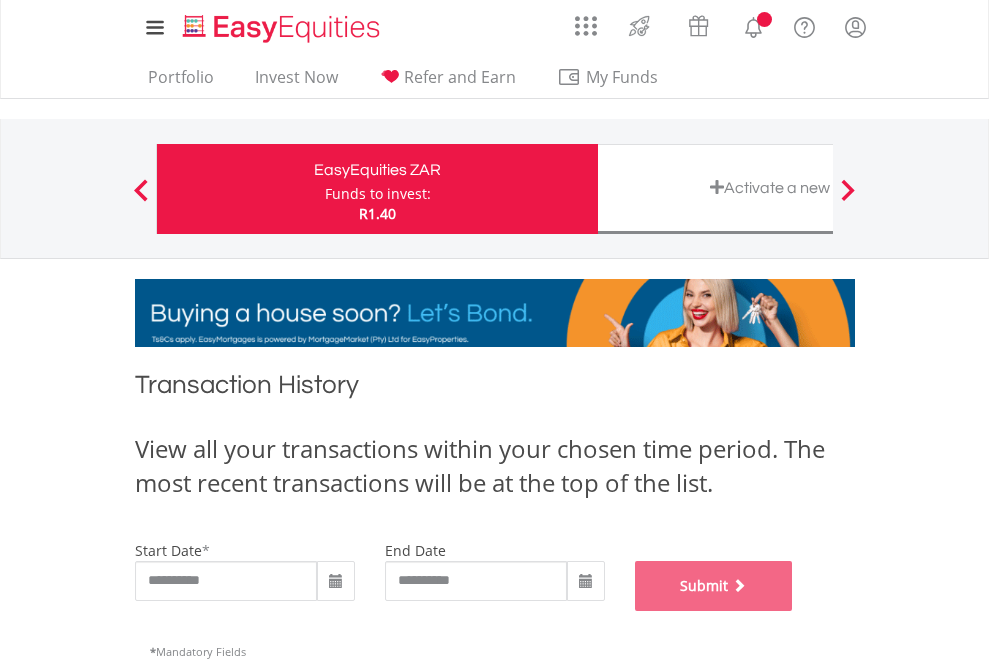 scroll, scrollTop: 811, scrollLeft: 0, axis: vertical 